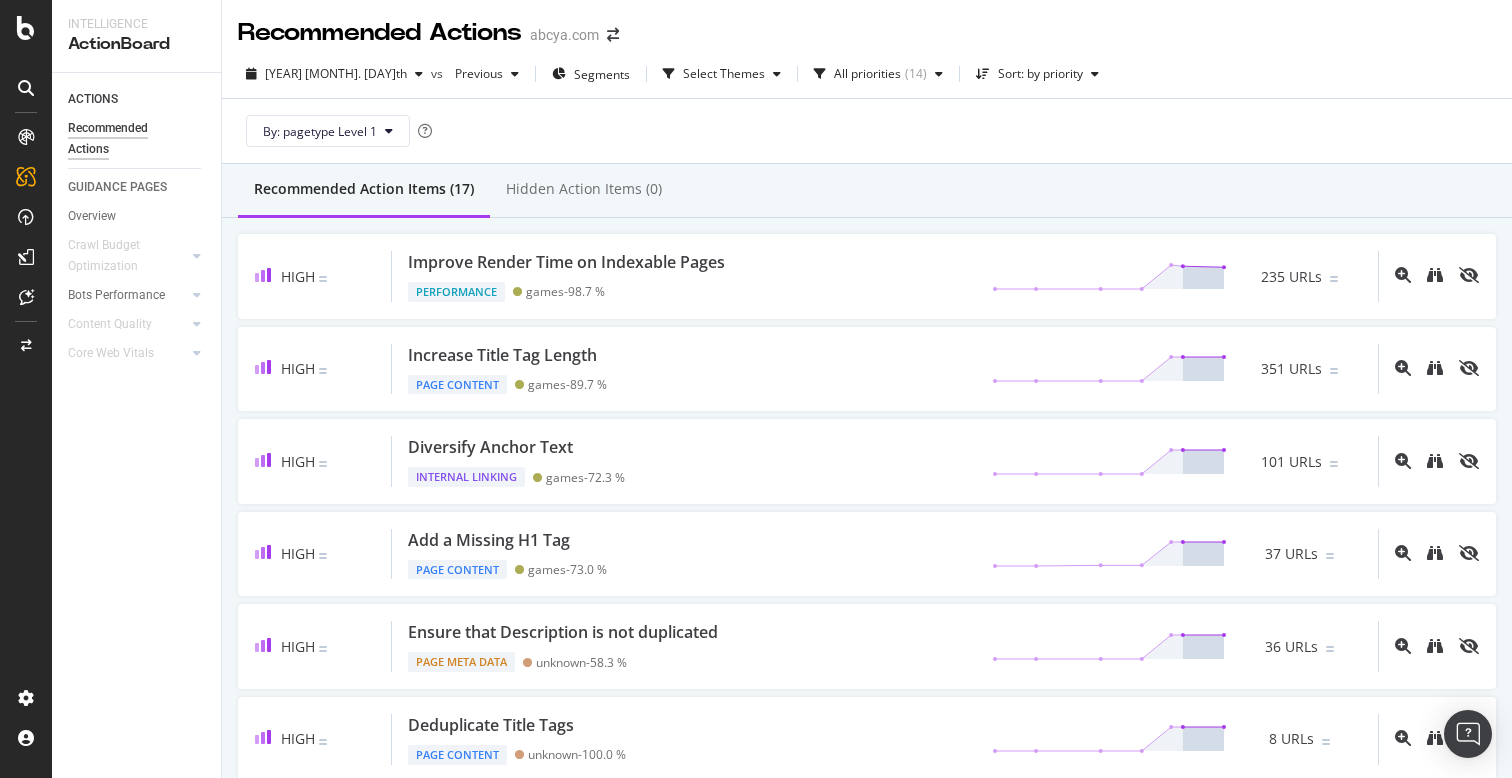 scroll, scrollTop: 0, scrollLeft: 0, axis: both 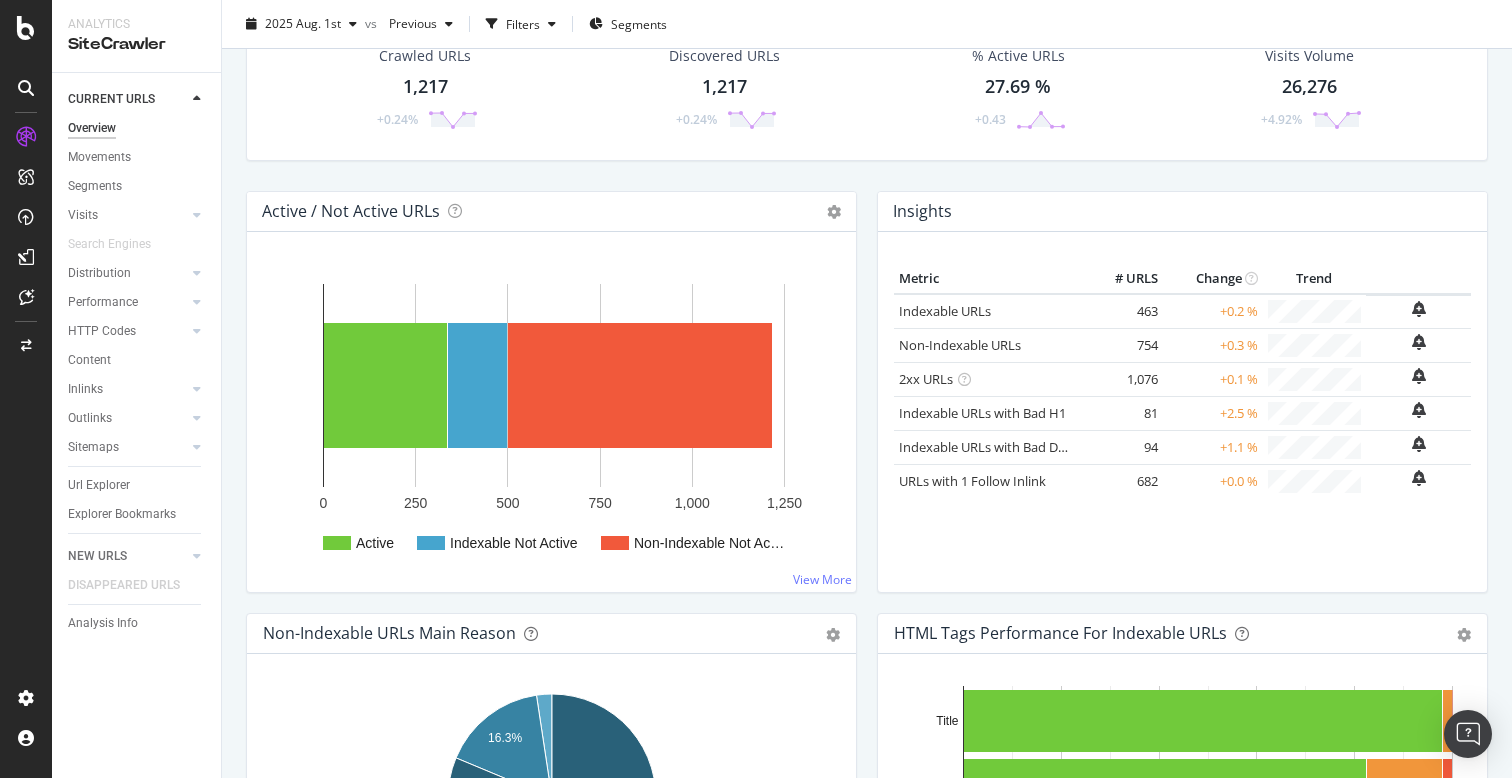 click on "Insights
Metric
# URLS
Change
Trend
Indexable URLs
463
+0.2 %
Non-Indexable URLs
754" at bounding box center [1182, 402] 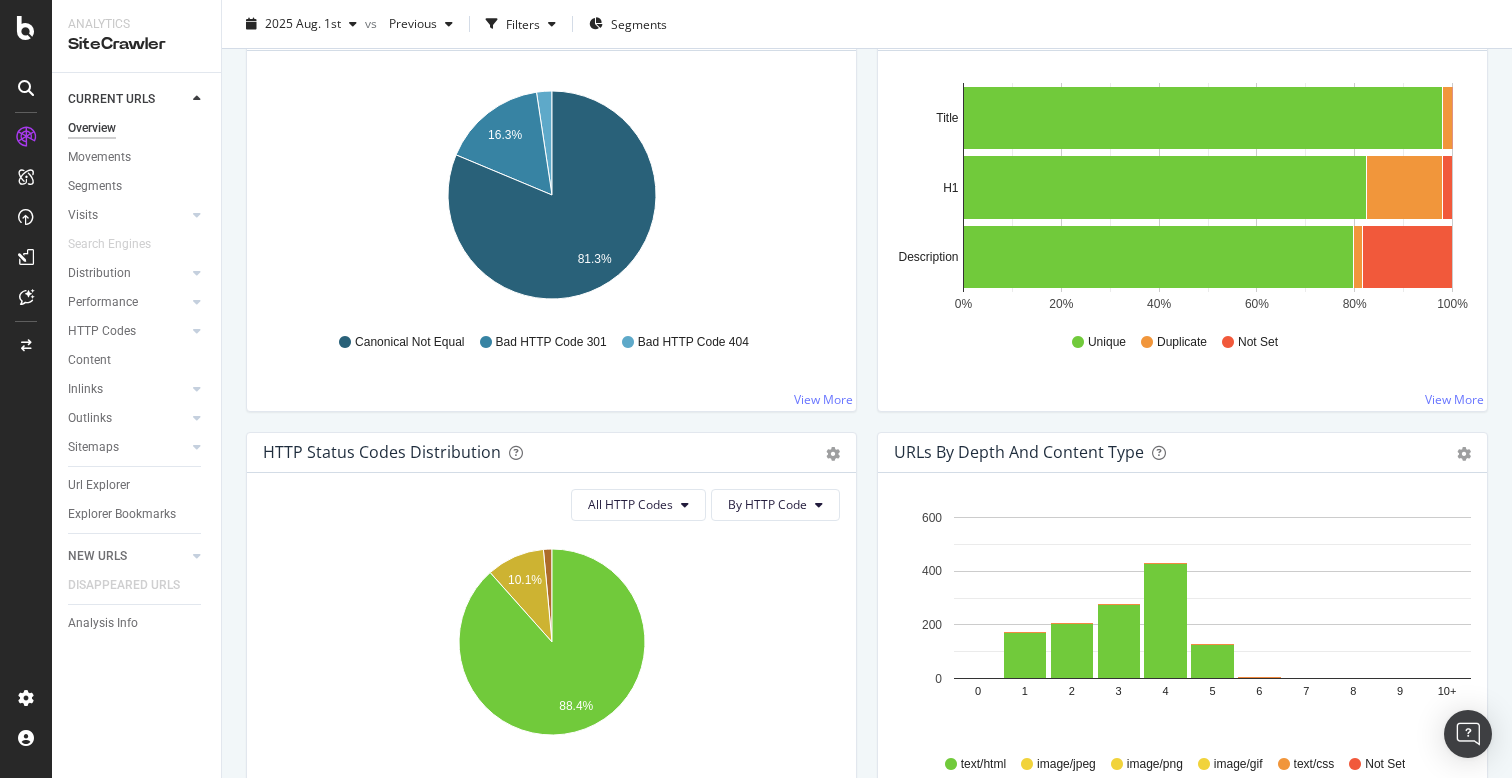 scroll, scrollTop: 395, scrollLeft: 0, axis: vertical 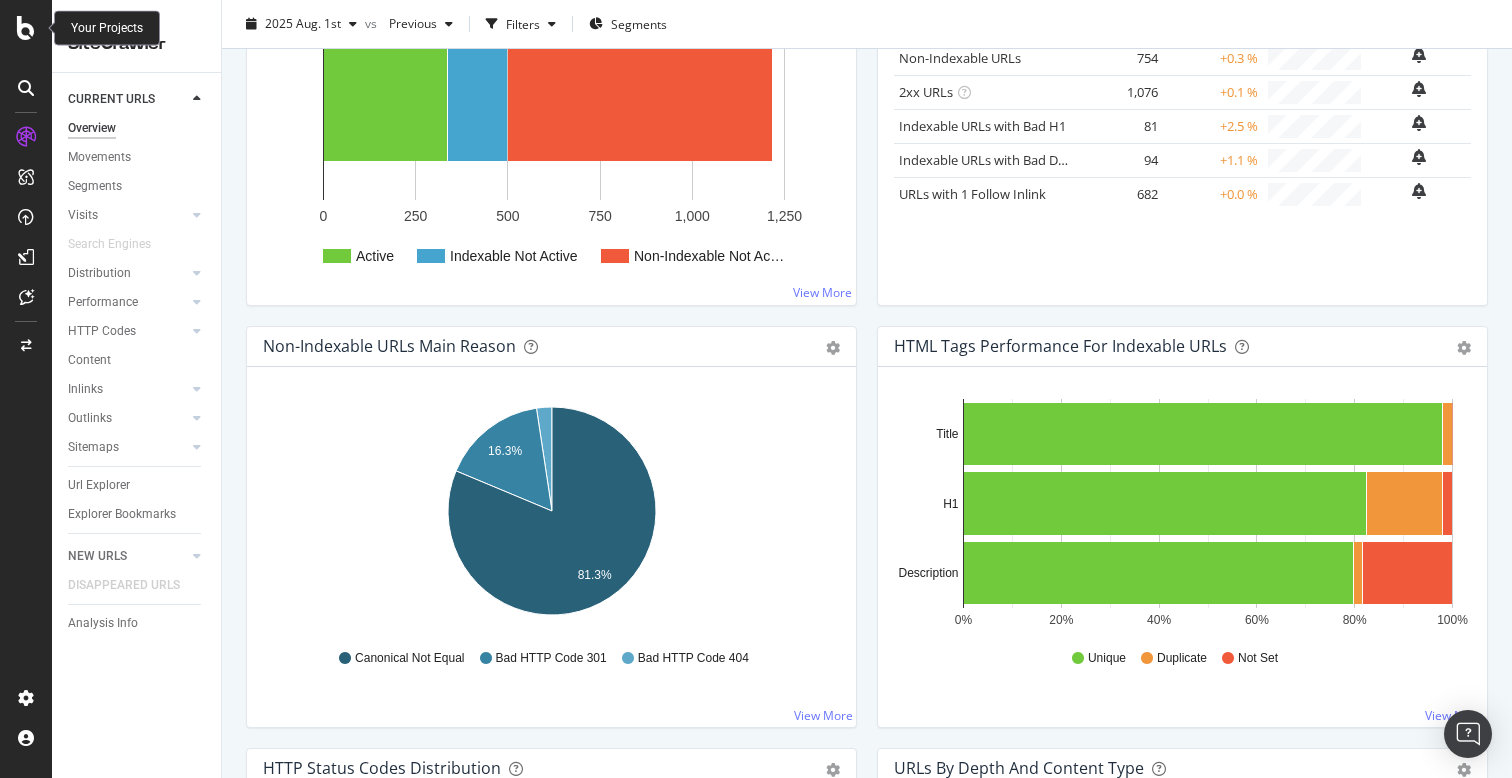 click at bounding box center (26, 28) 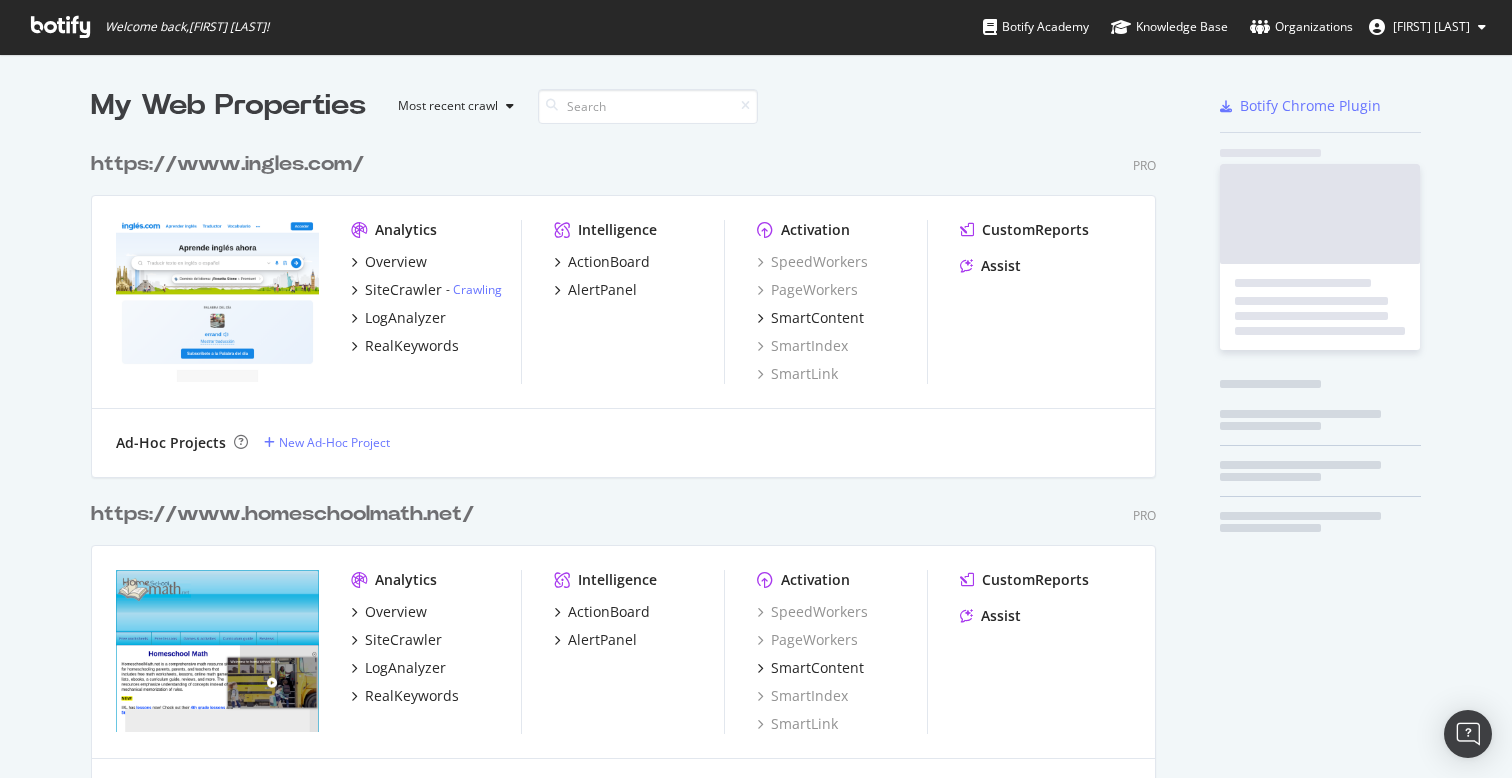 scroll, scrollTop: 1, scrollLeft: 1, axis: both 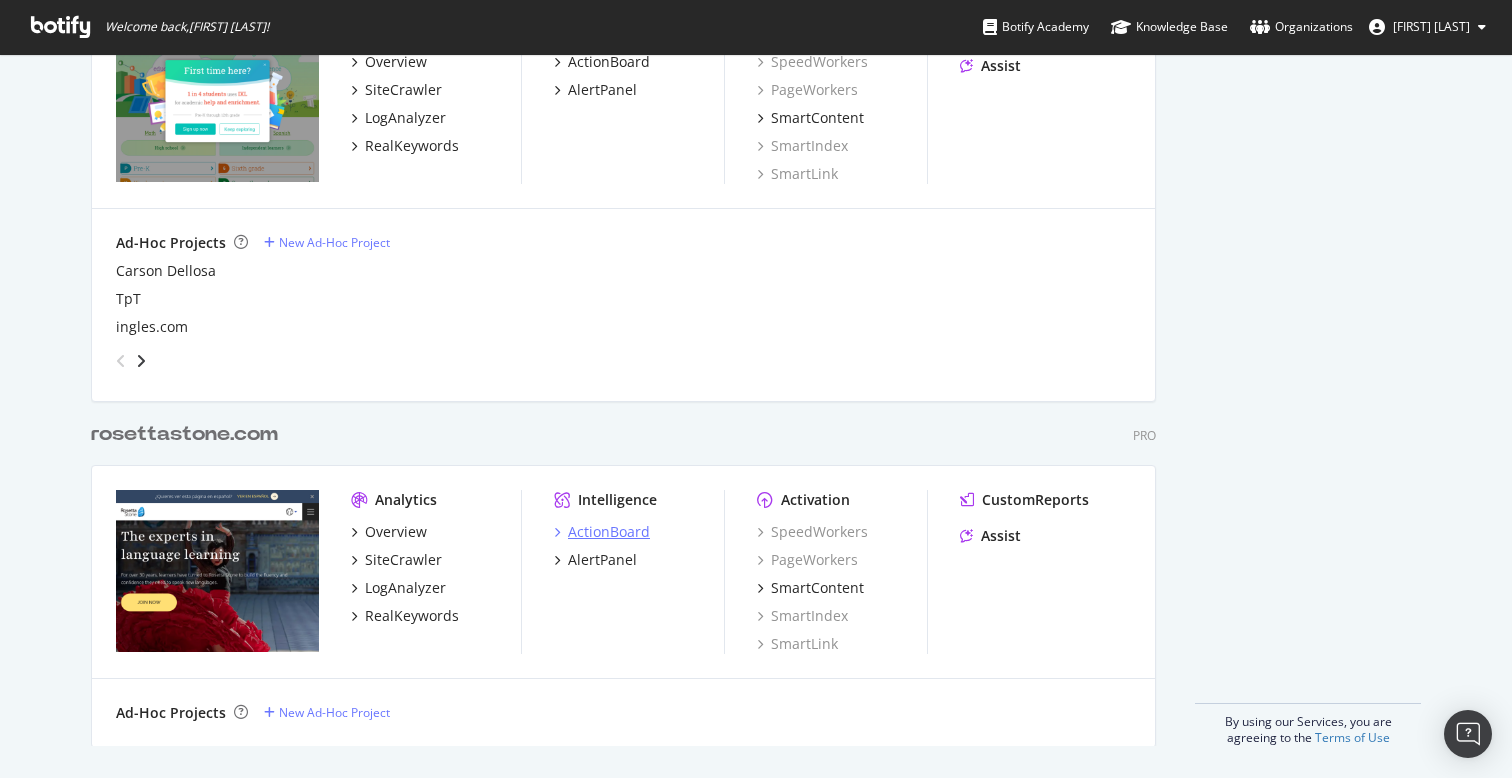 click on "ActionBoard" at bounding box center [609, 532] 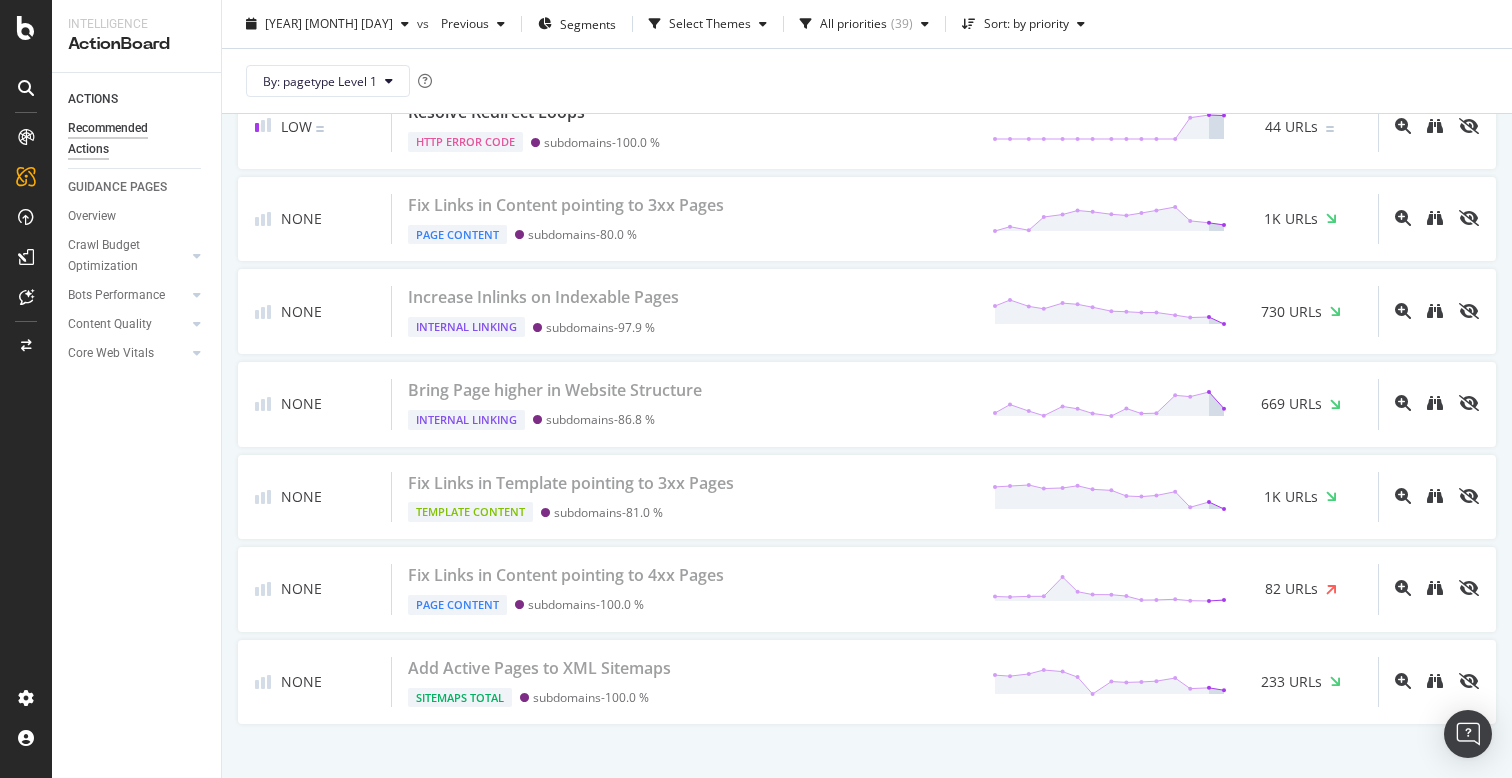 scroll, scrollTop: 3702, scrollLeft: 0, axis: vertical 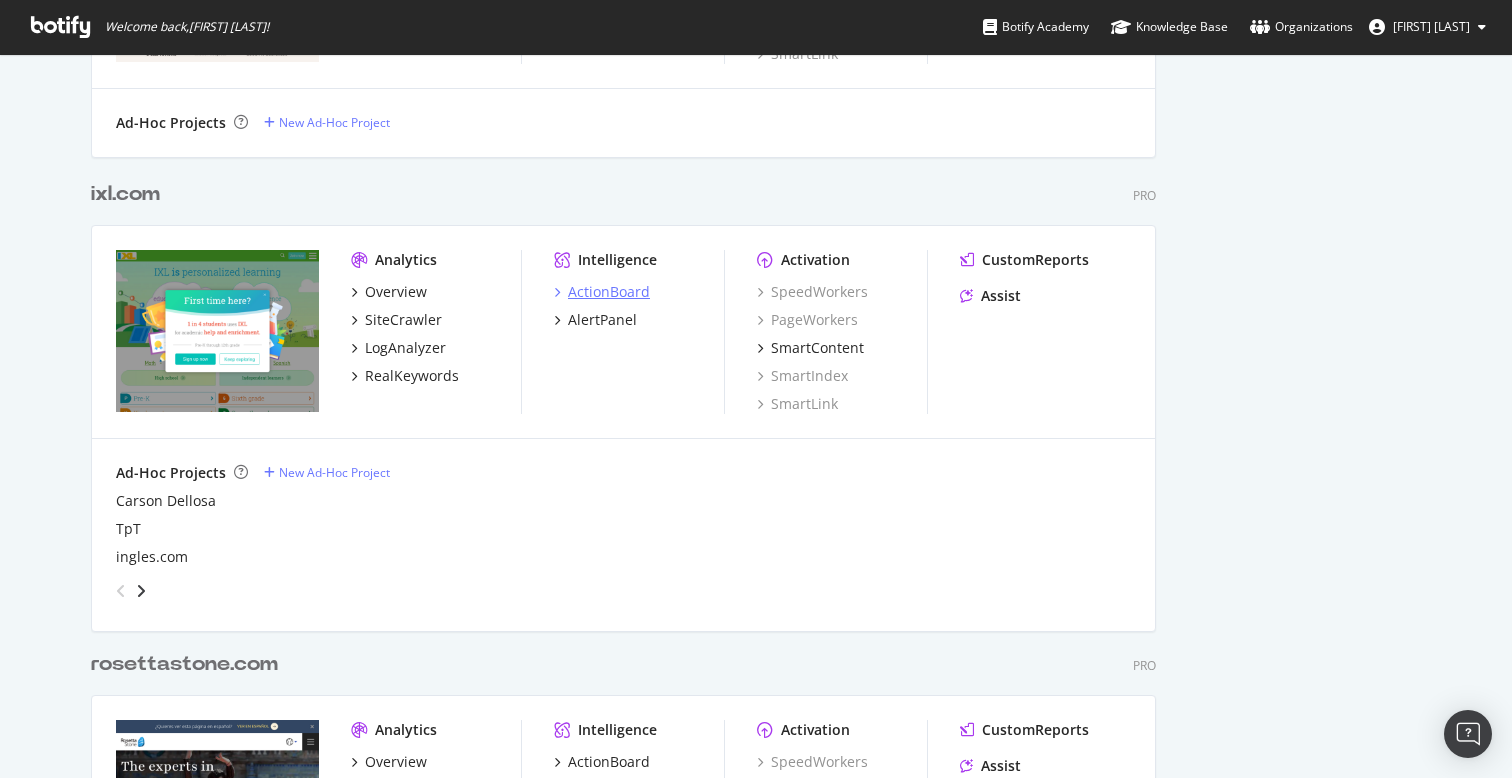 click on "ActionBoard" at bounding box center (609, 292) 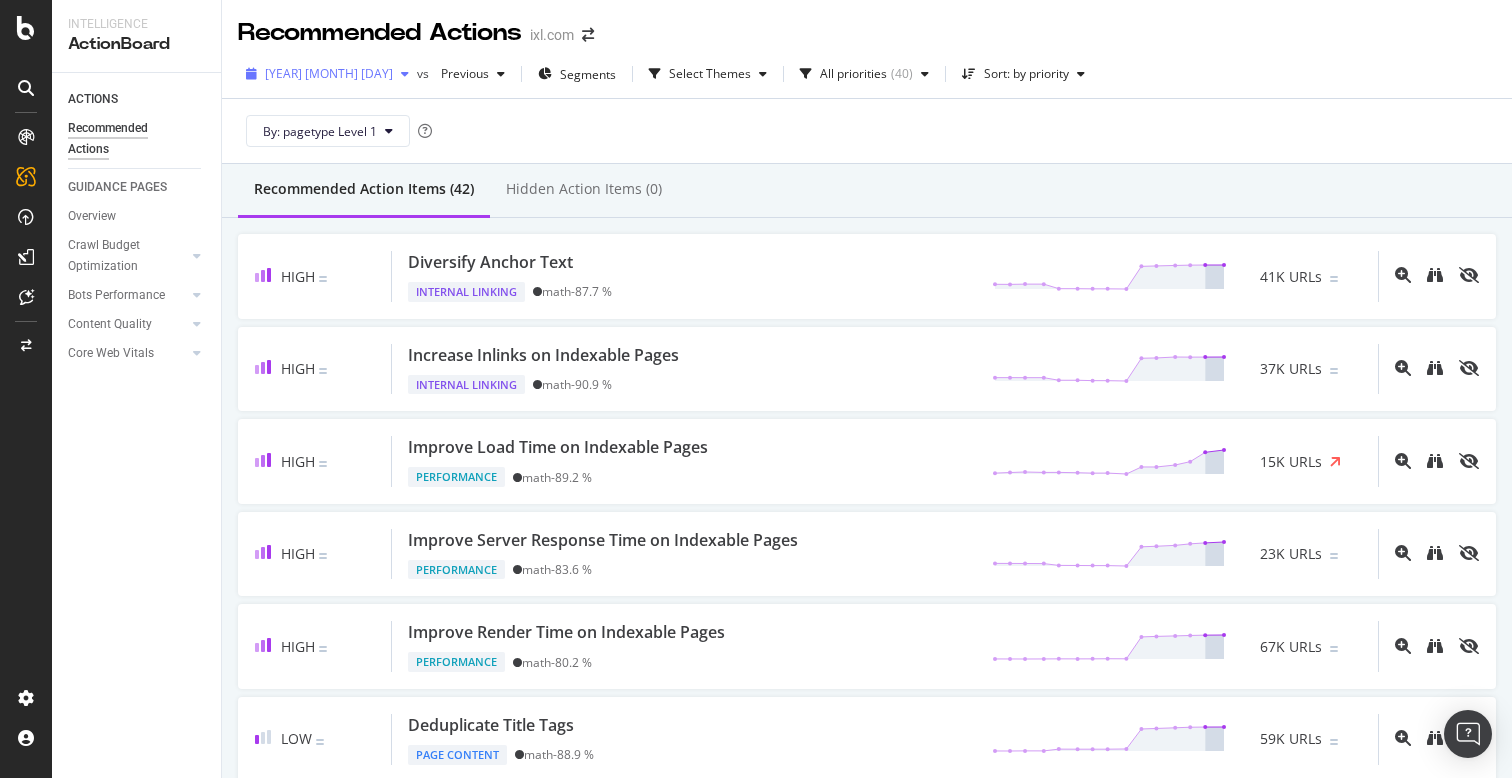 click at bounding box center (405, 74) 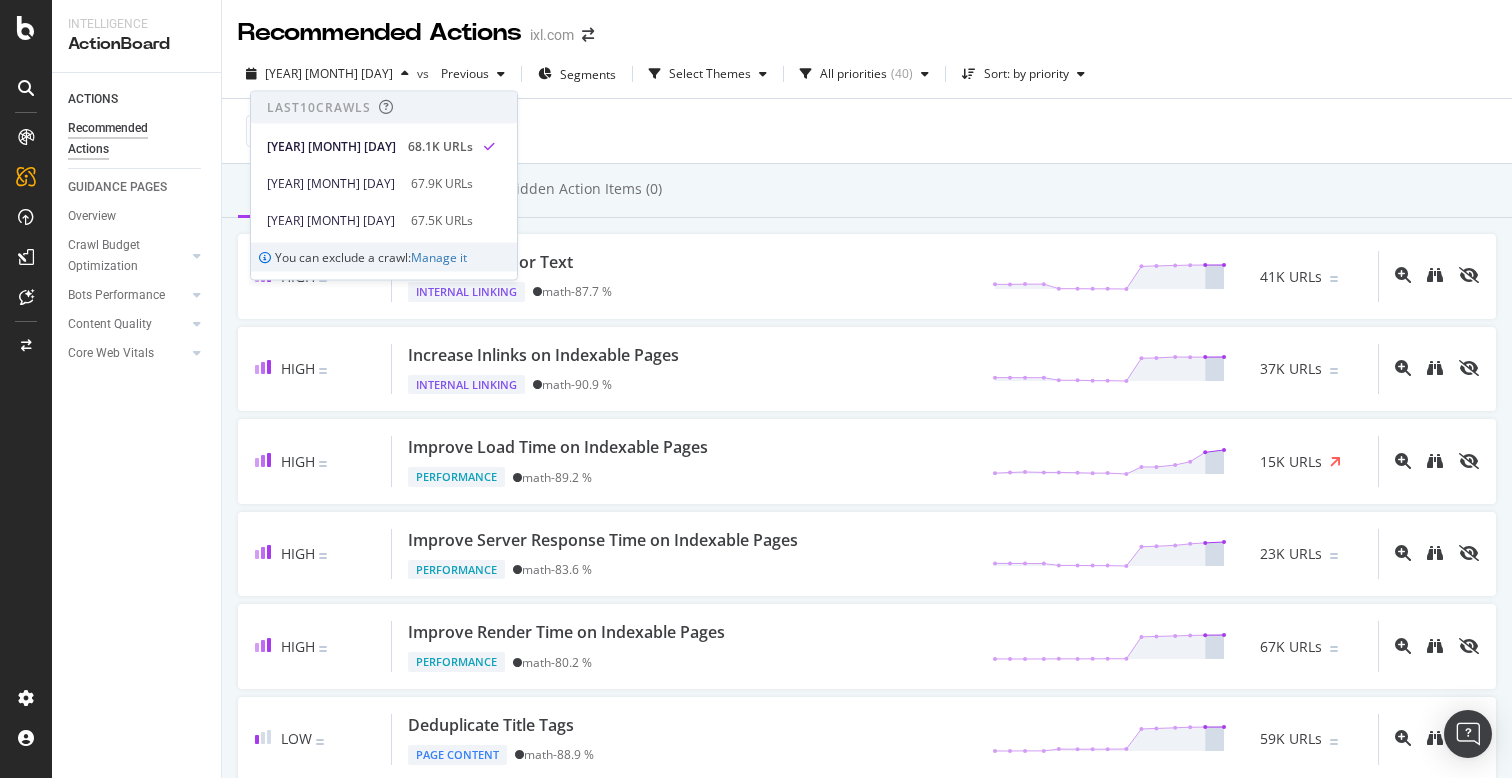 click on "By: pagetype Level 1" at bounding box center (867, 131) 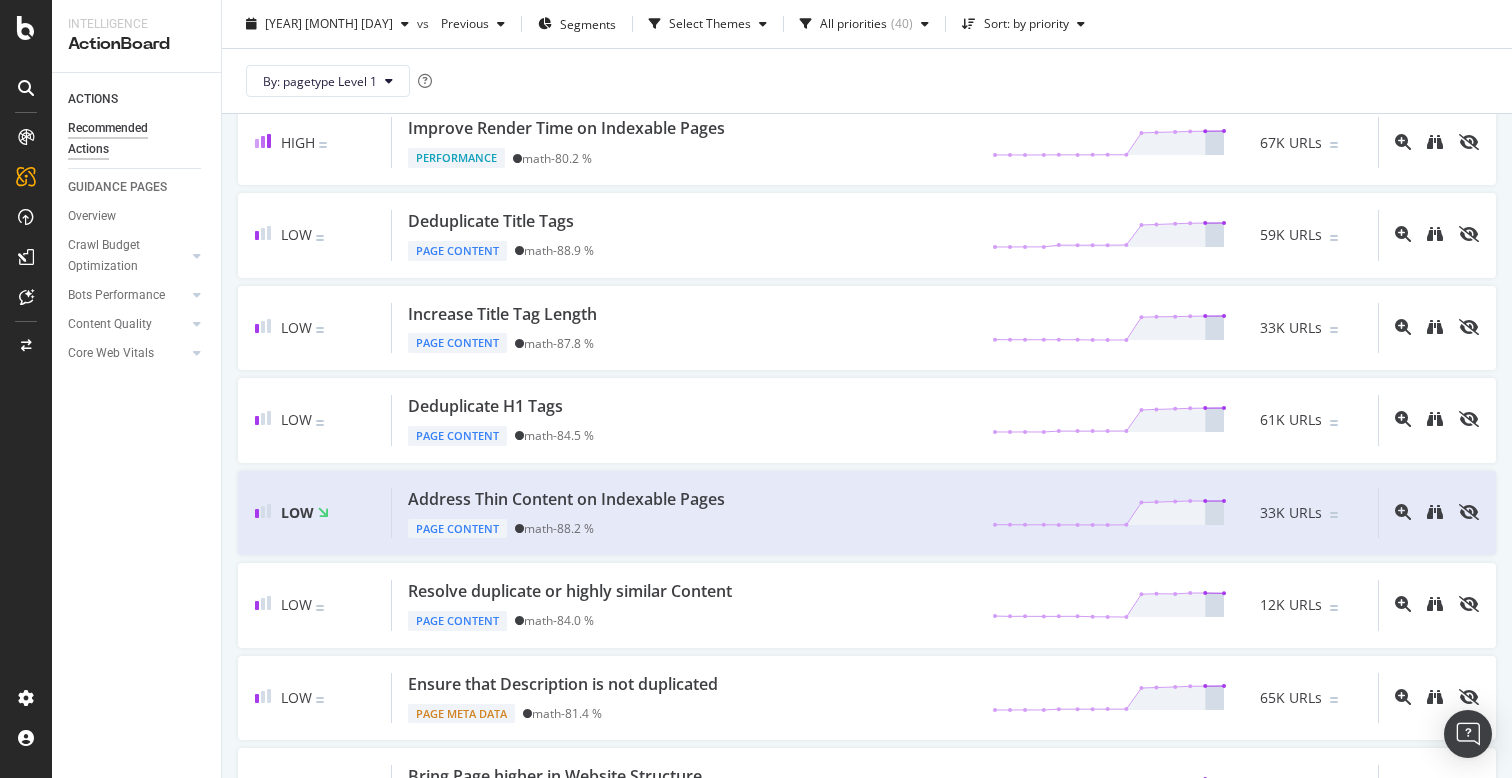 scroll, scrollTop: 833, scrollLeft: 0, axis: vertical 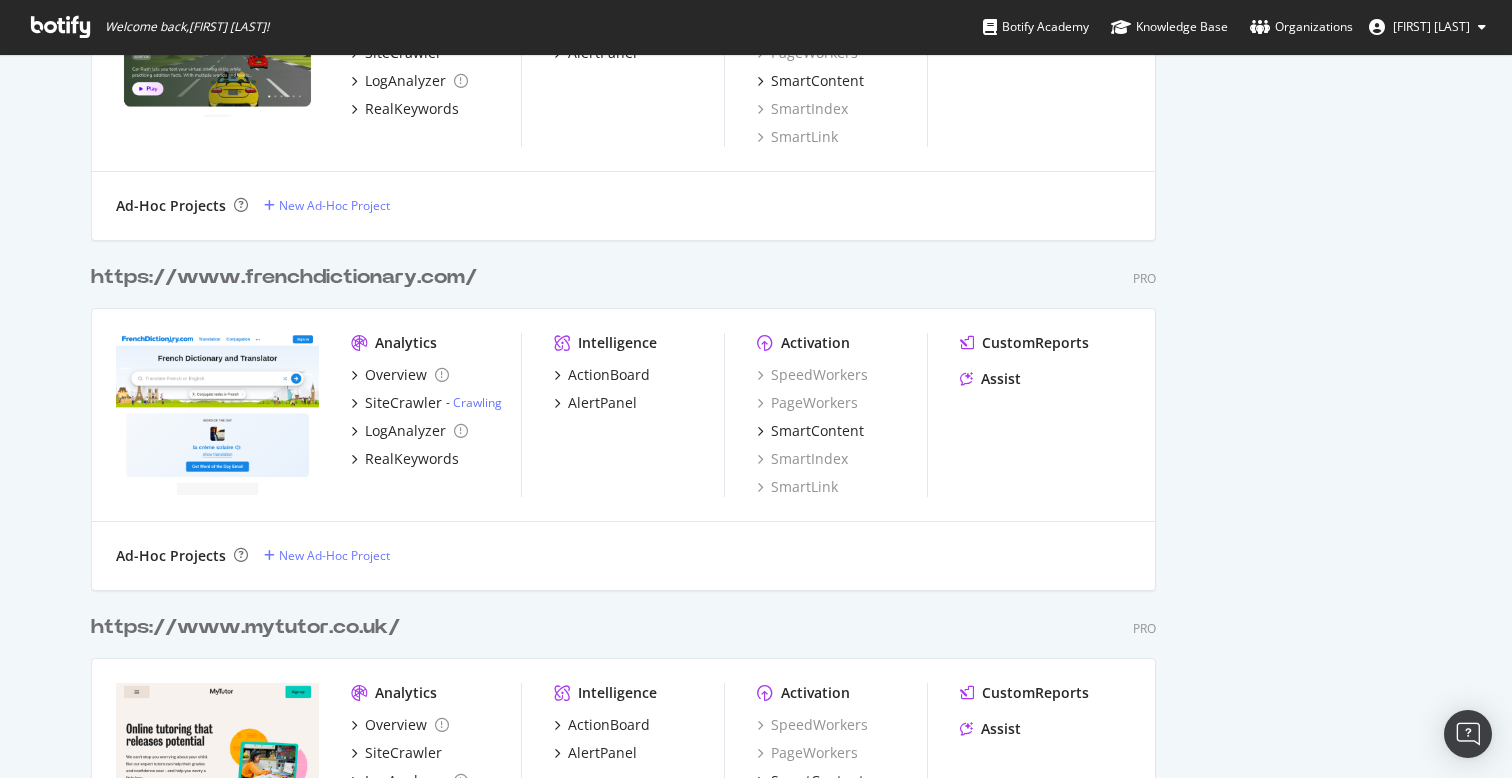 click on "https://www.frenchdictionary.com/ Pro" at bounding box center (623, 277) 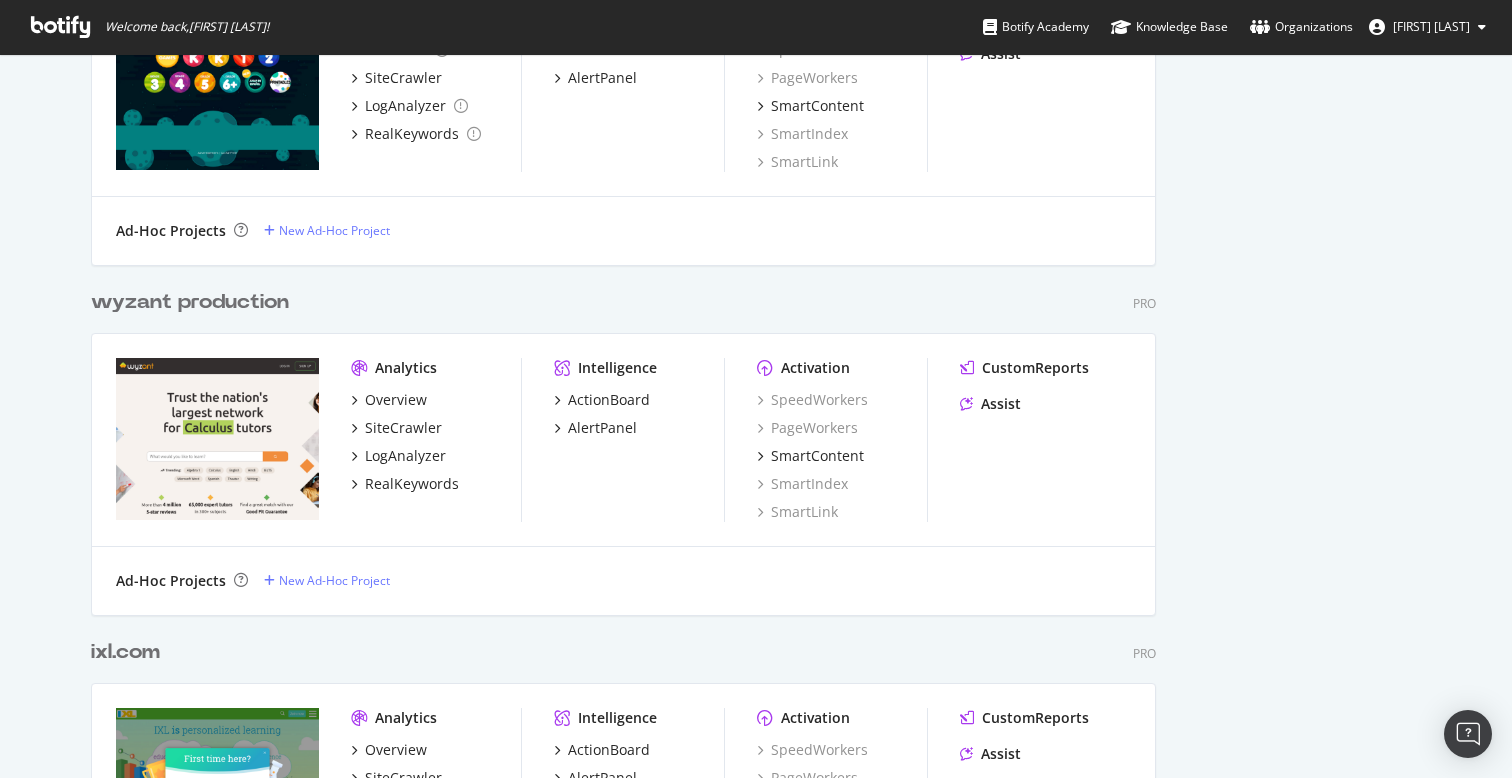 scroll, scrollTop: 4449, scrollLeft: 0, axis: vertical 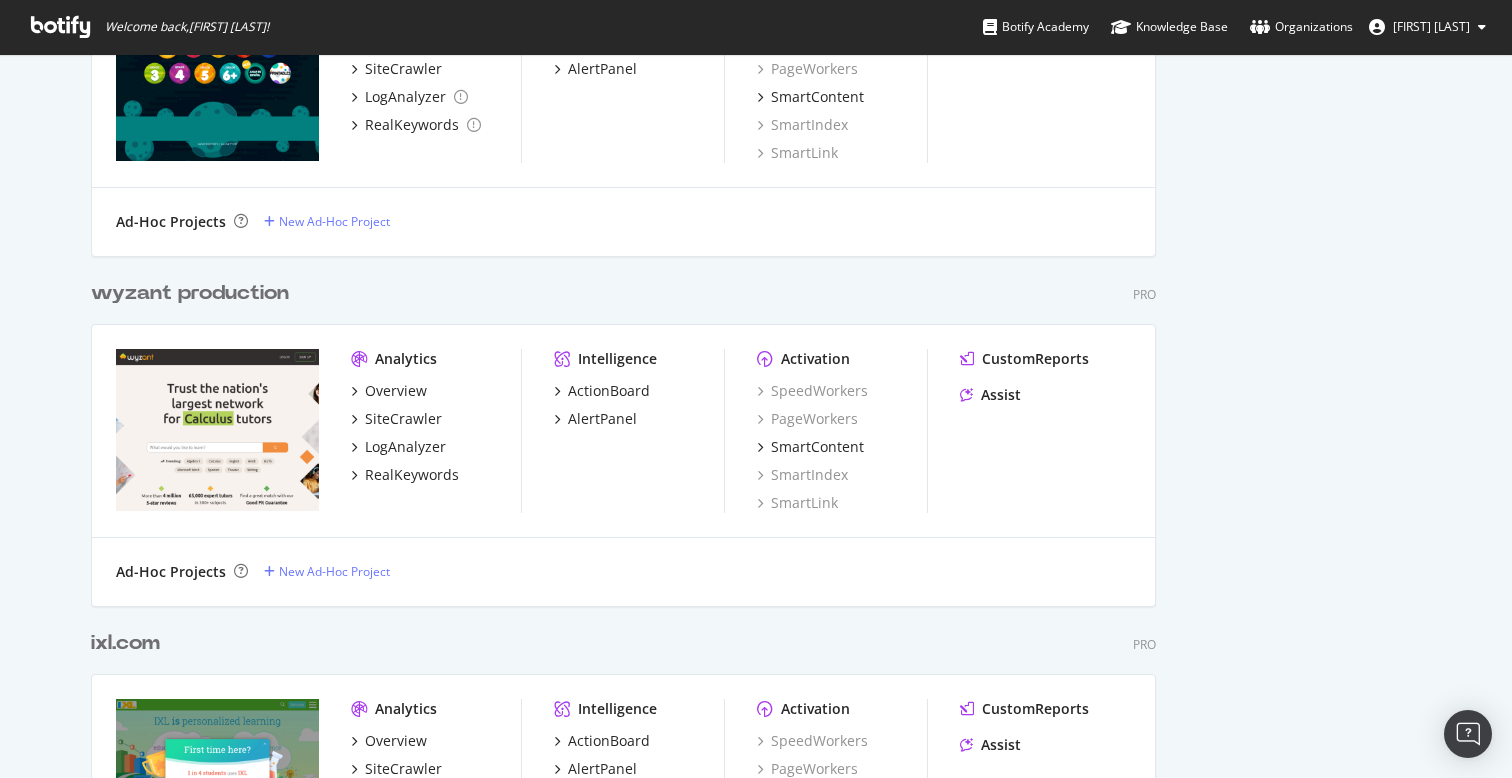click on "wyzant production Pro" at bounding box center [623, 293] 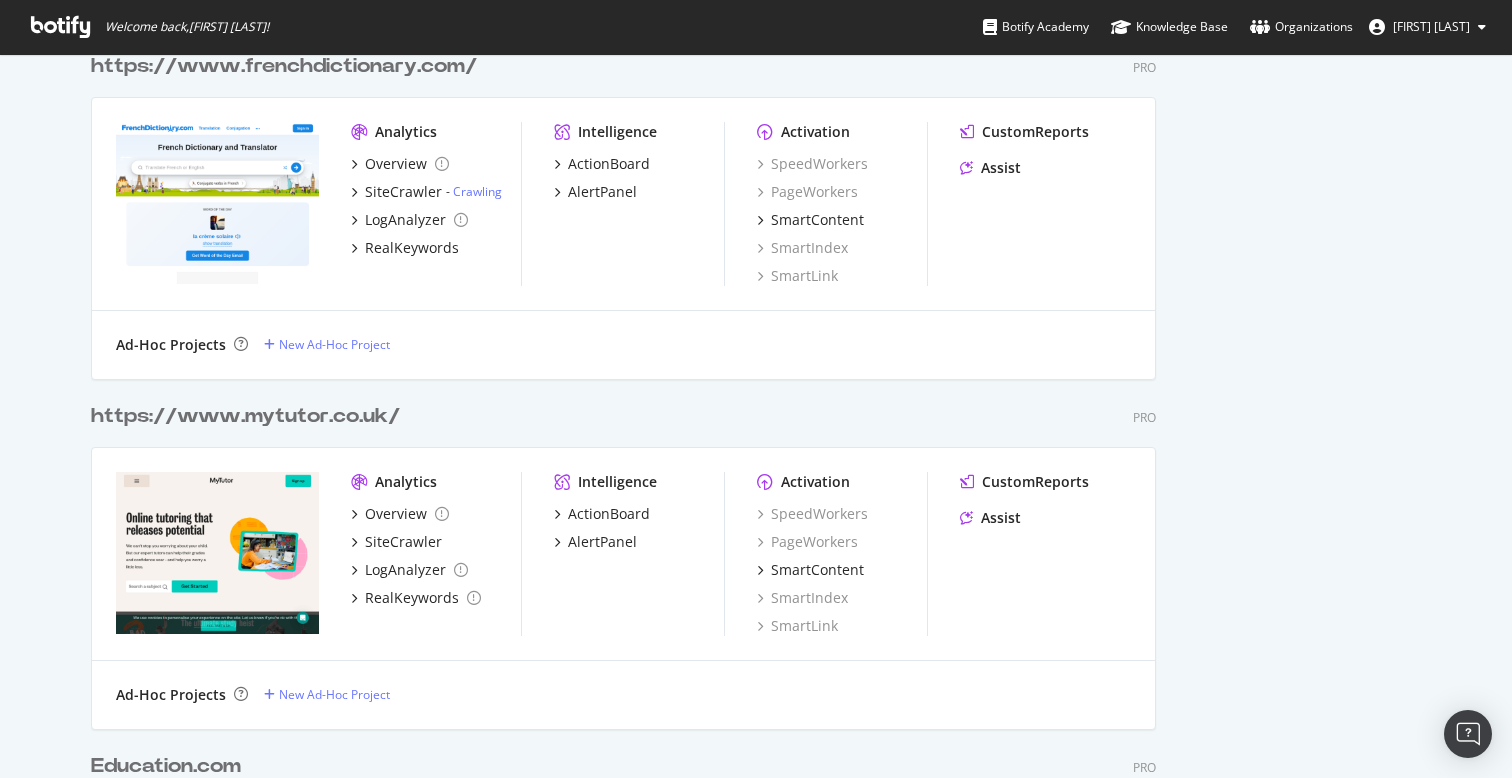 scroll, scrollTop: 3125, scrollLeft: 0, axis: vertical 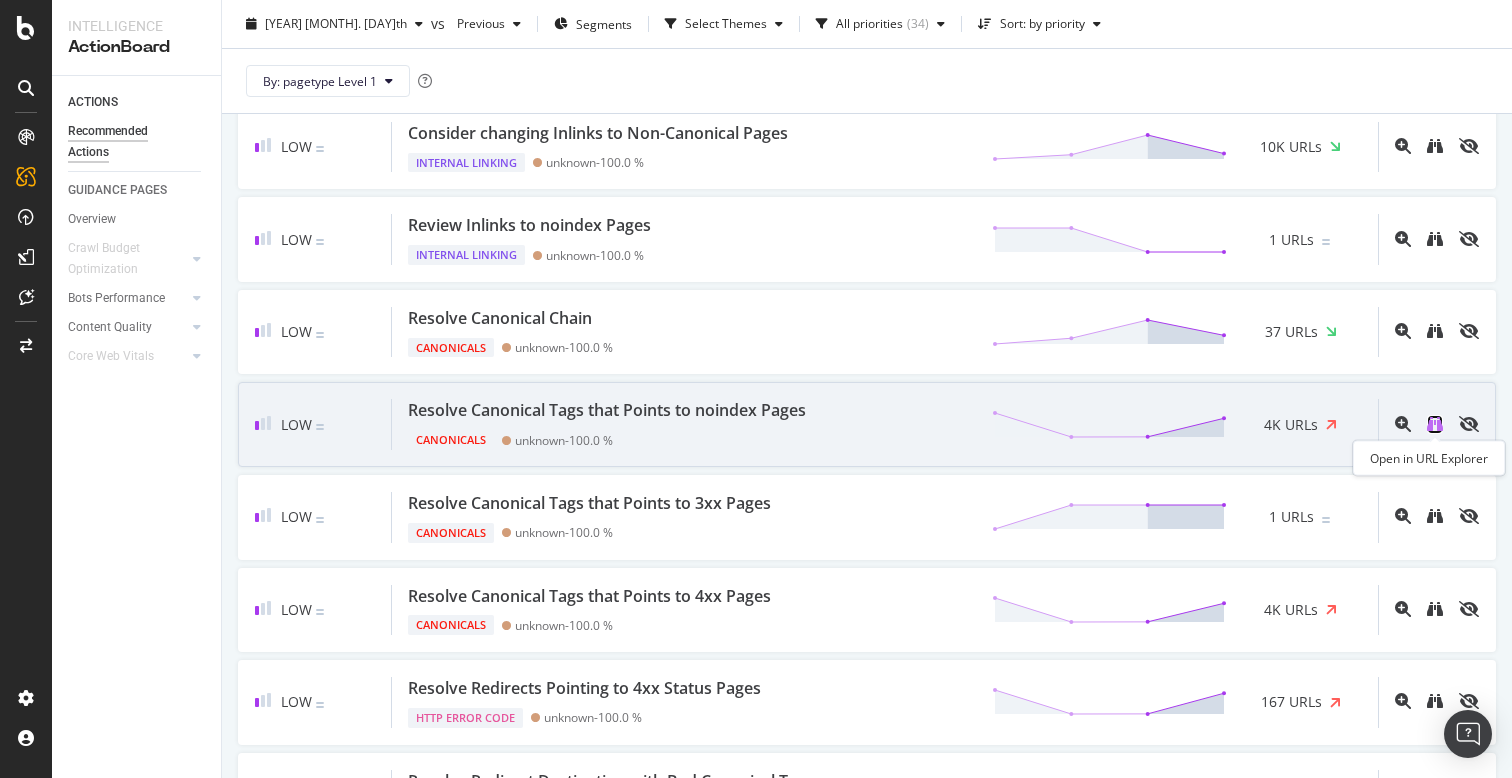 click at bounding box center (1435, 424) 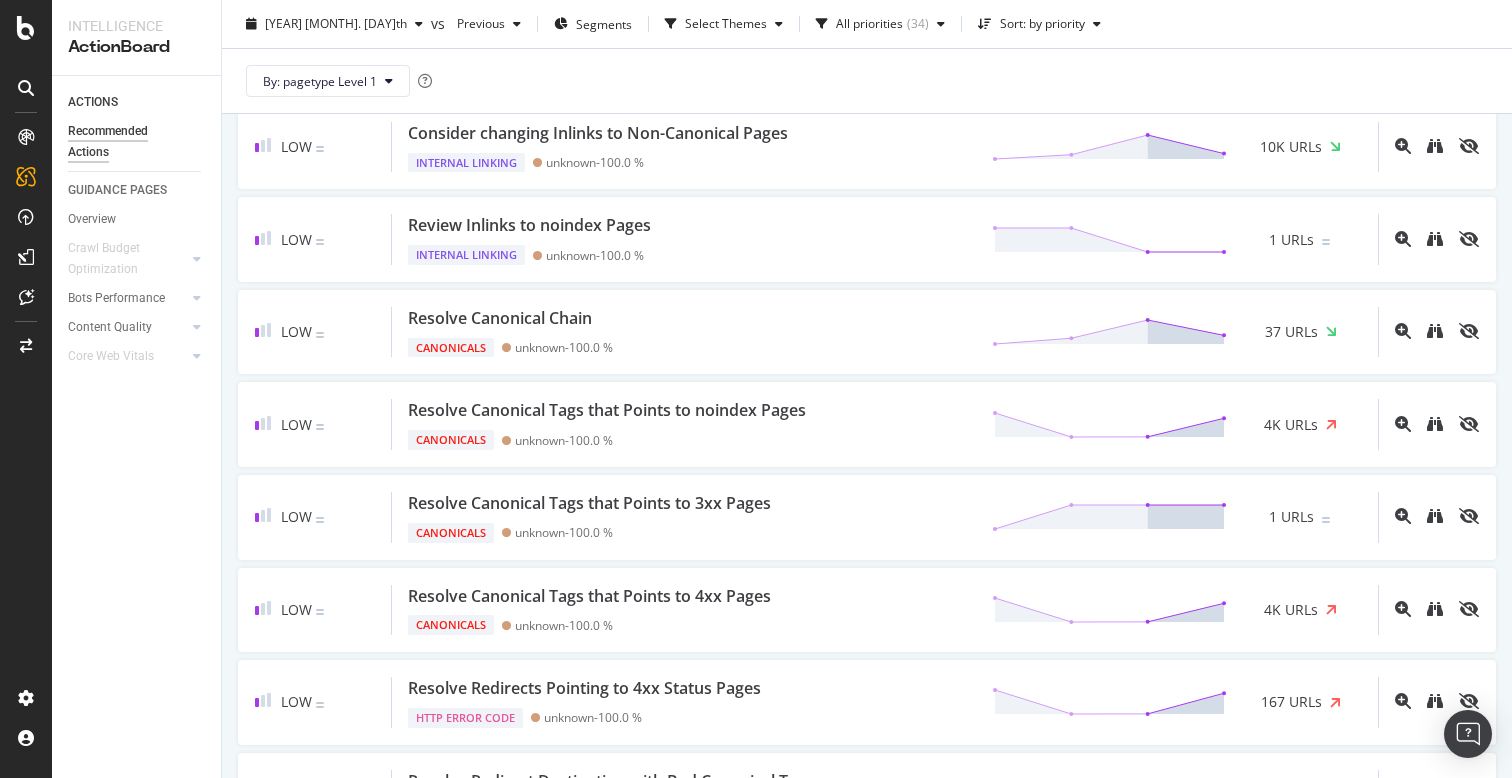 click on "High Address Thin Content on Indexable Pages Page Content unknown  -  100.0 % 142K URLs High Diversify Anchor Text Internal Linking unknown  -  100.0 % 123K URLs High Deduplicate H1 Tags Page Content unknown  -  100.0 % 78K URLs High Ensure that noindex Pages are intended Page Meta Data unknown  -  100.0 % 180K URLs High Fix Links in Content pointing to Pages with bad Canonical Page Content unknown  -  100.0 % 129K URLs High Fix Links in Template pointing to Pages with bad Canonical Template Content unknown  -  100.0 % 106K URLs High Fix Links in Content pointing to Pages with noindex Tag Page Content unknown  -  100.0 % 86K URLs High Deduplicate Title Tags Page Content unknown  -  97.4 % 39 URLs High Increase Title Tag Length Page Content unknown  -  100.0 % 17K URLs High Ensure that Description is not duplicated Page Meta Data unknown  -  99.8 % 1K URLs High Increase Meta Description Length Page Meta Data unknown  -  100.0 % 9K URLs Medium Reconsider a Canonical Tag with a better Pagerank Canonicals unknown" at bounding box center [867, 564] 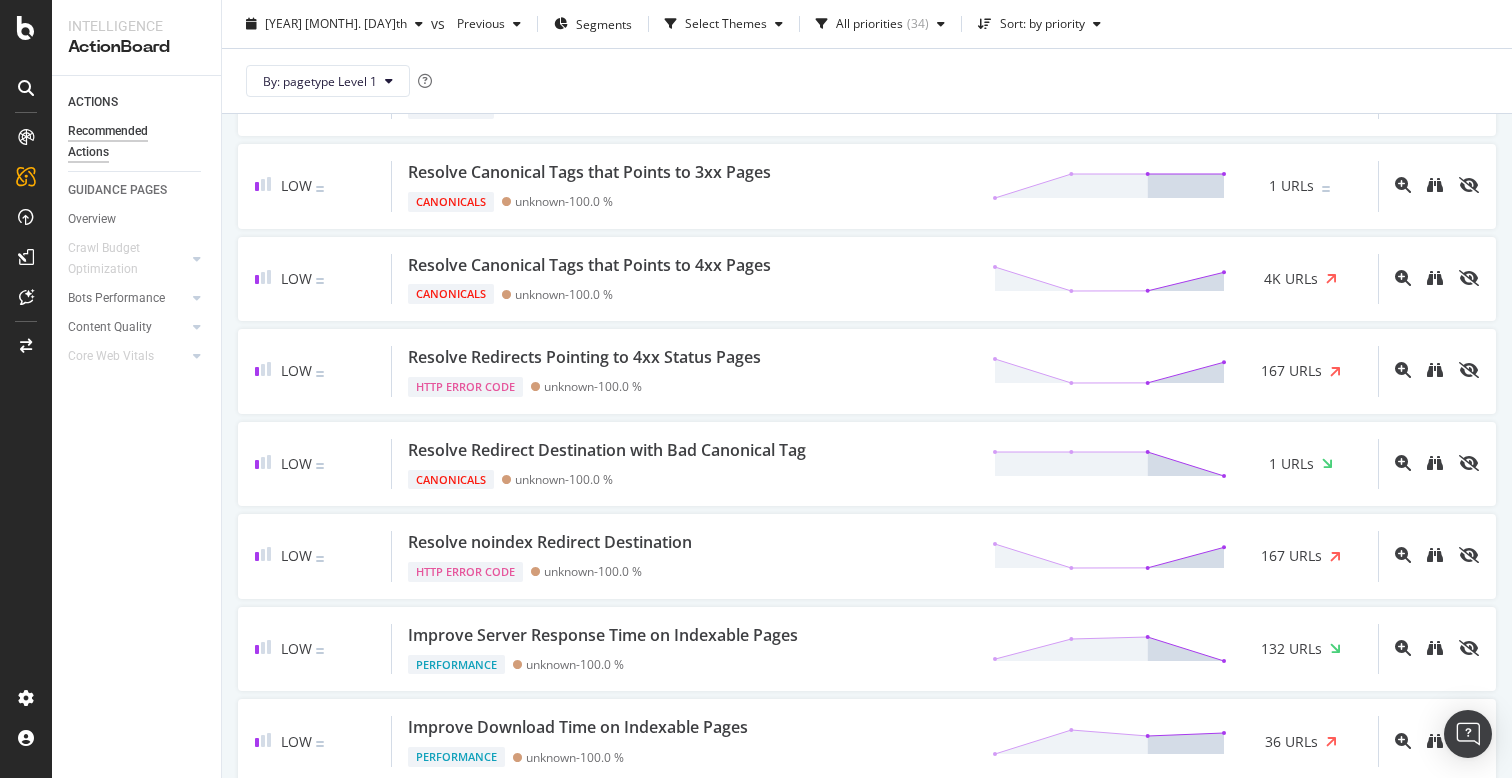 scroll, scrollTop: 1578, scrollLeft: 0, axis: vertical 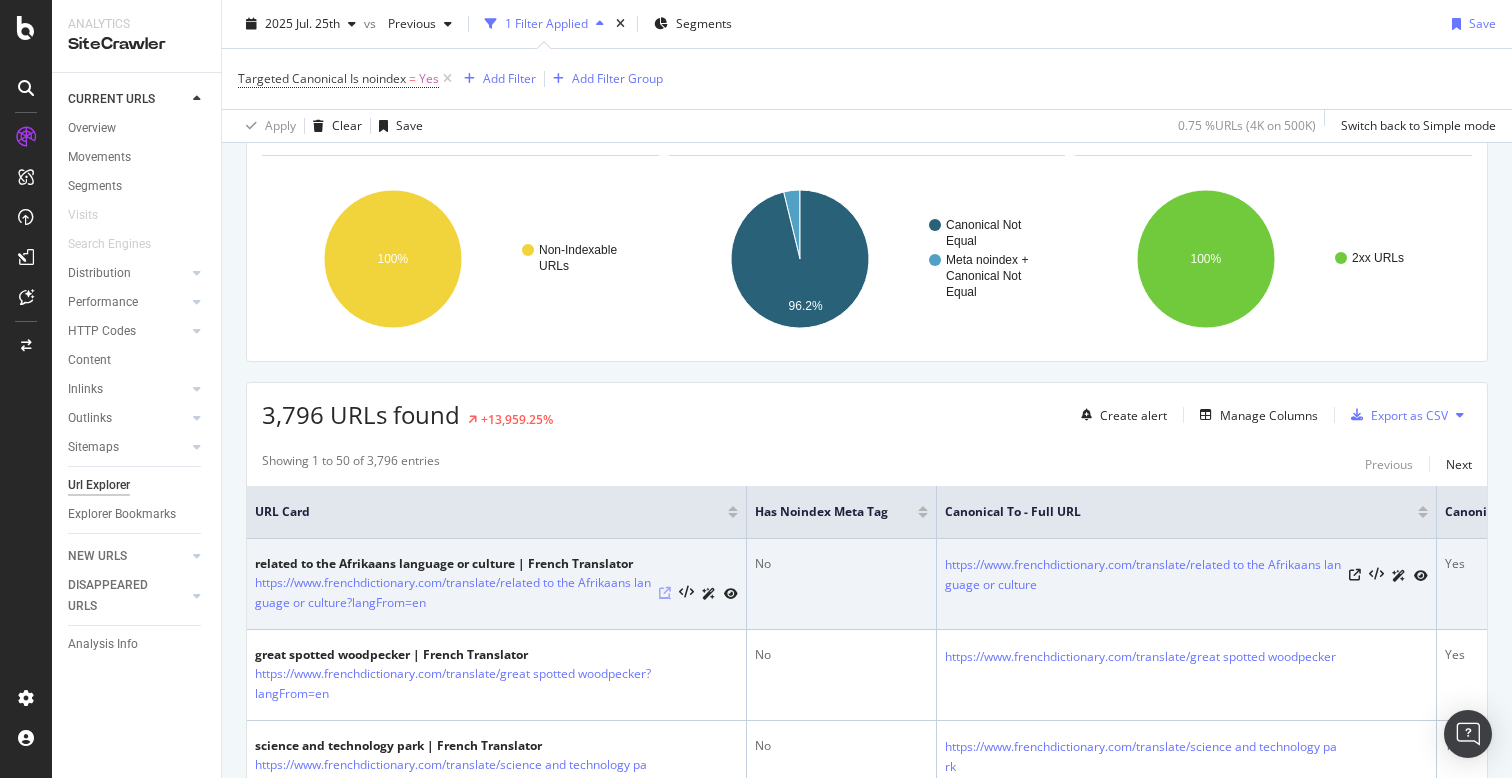 click at bounding box center (665, 593) 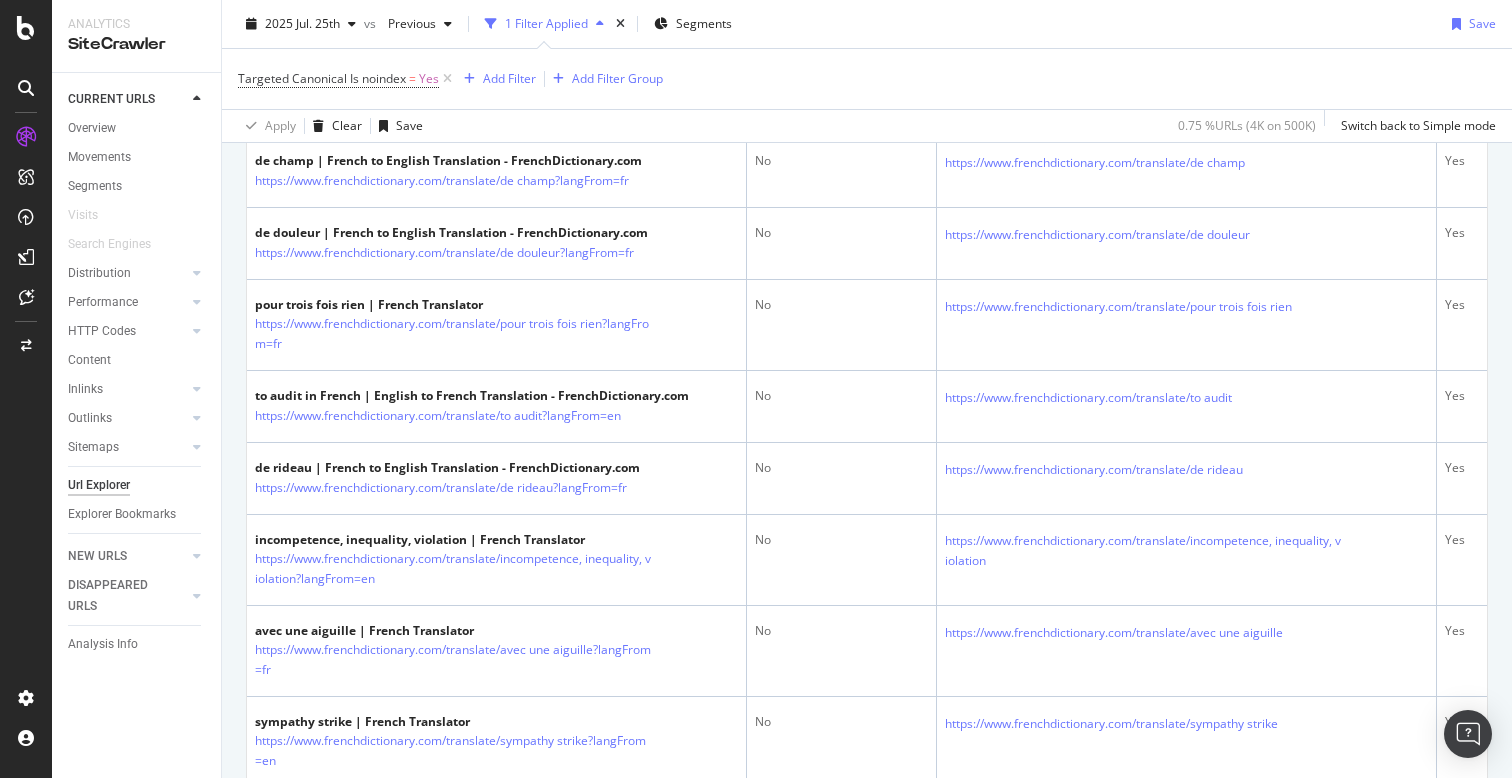 scroll, scrollTop: 3116, scrollLeft: 0, axis: vertical 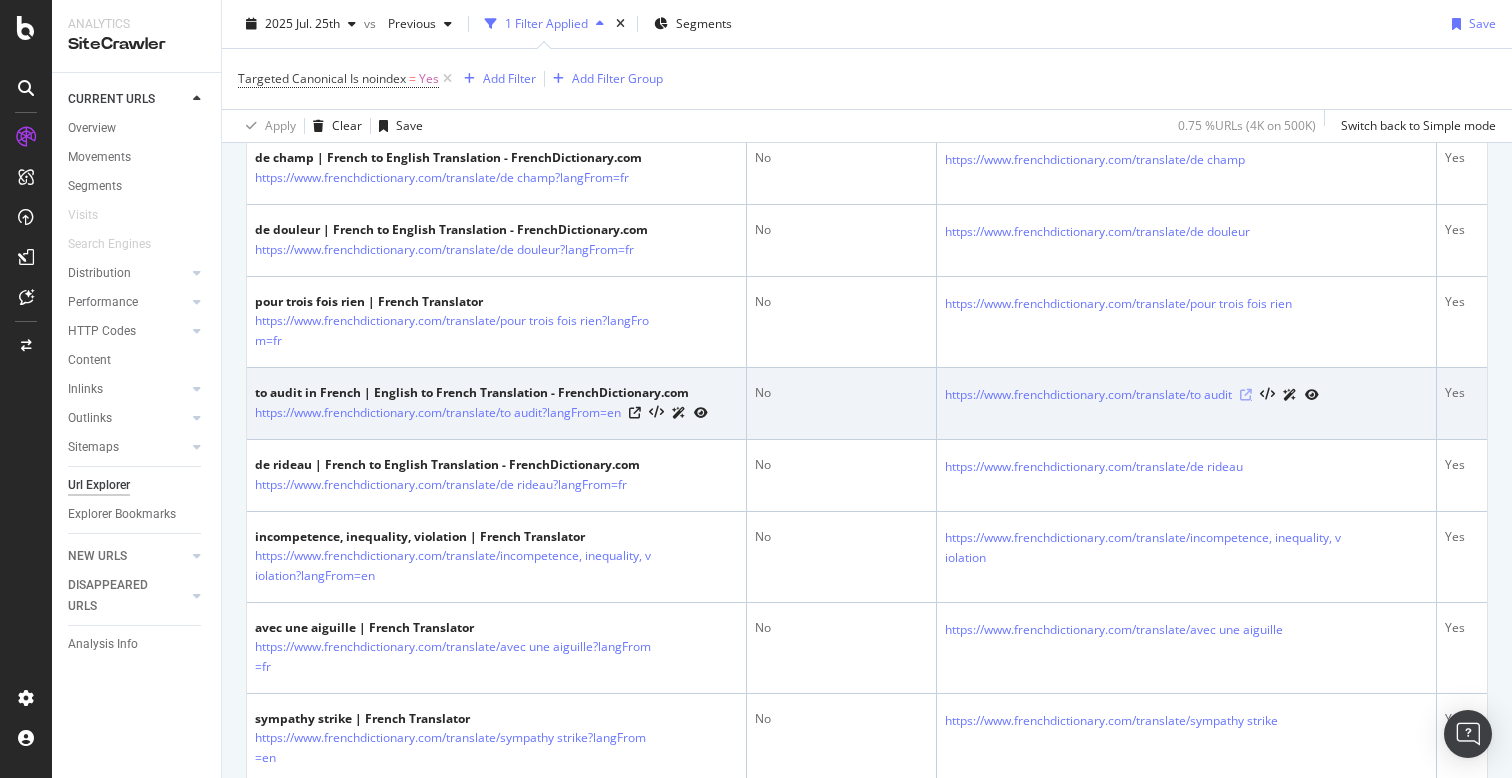 click at bounding box center [1246, 395] 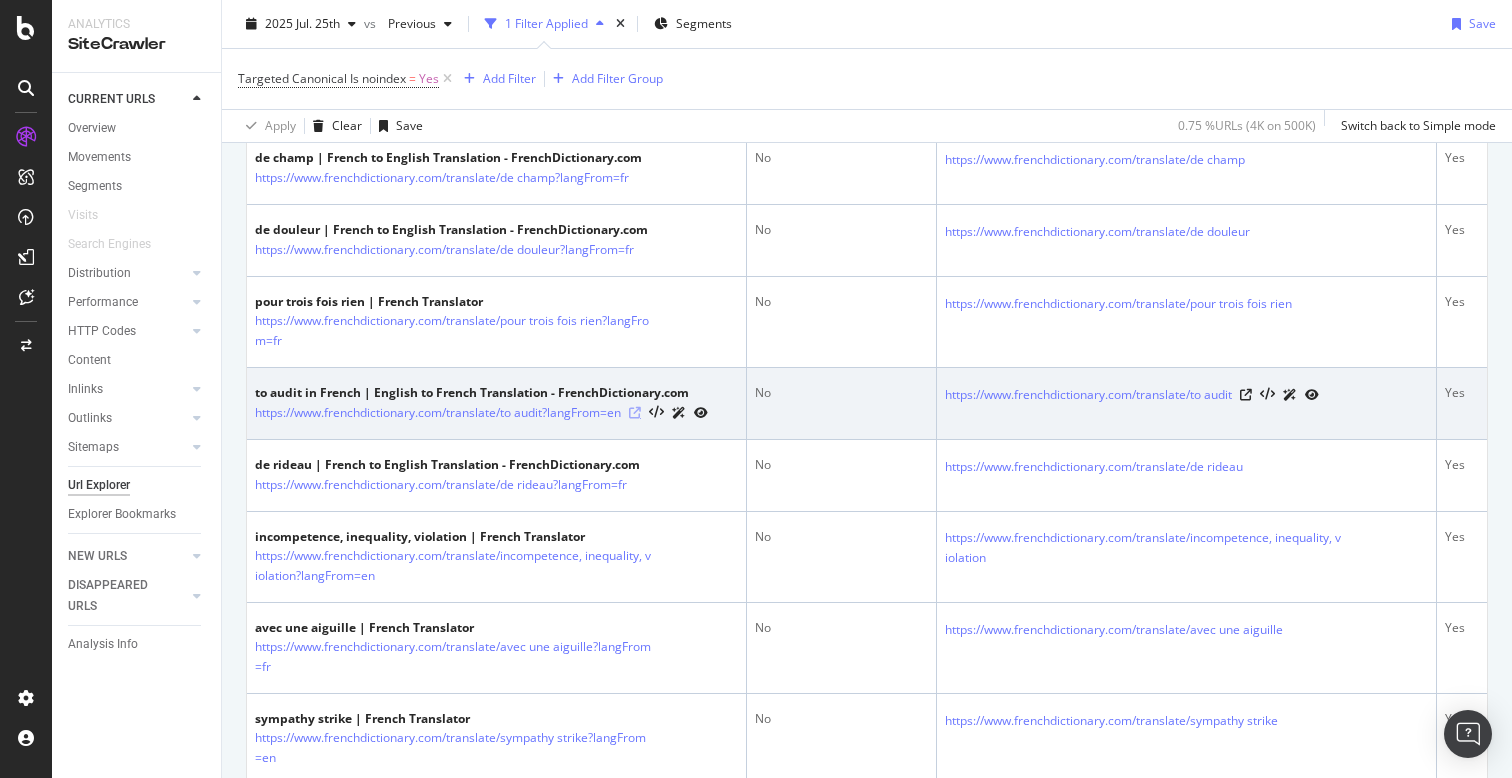 click at bounding box center [635, 413] 